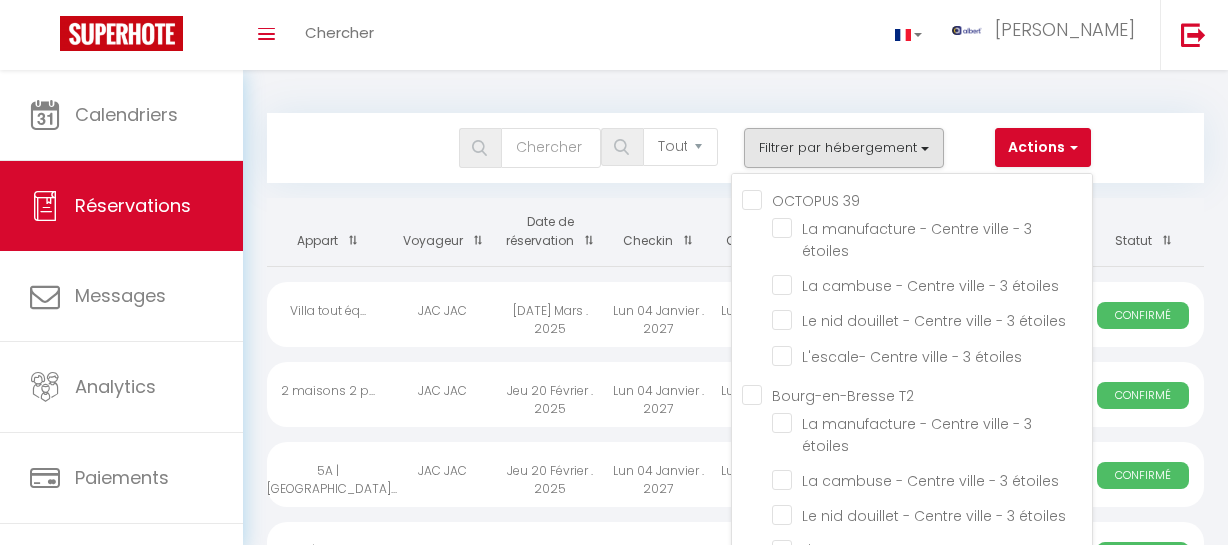 select on "not_cancelled" 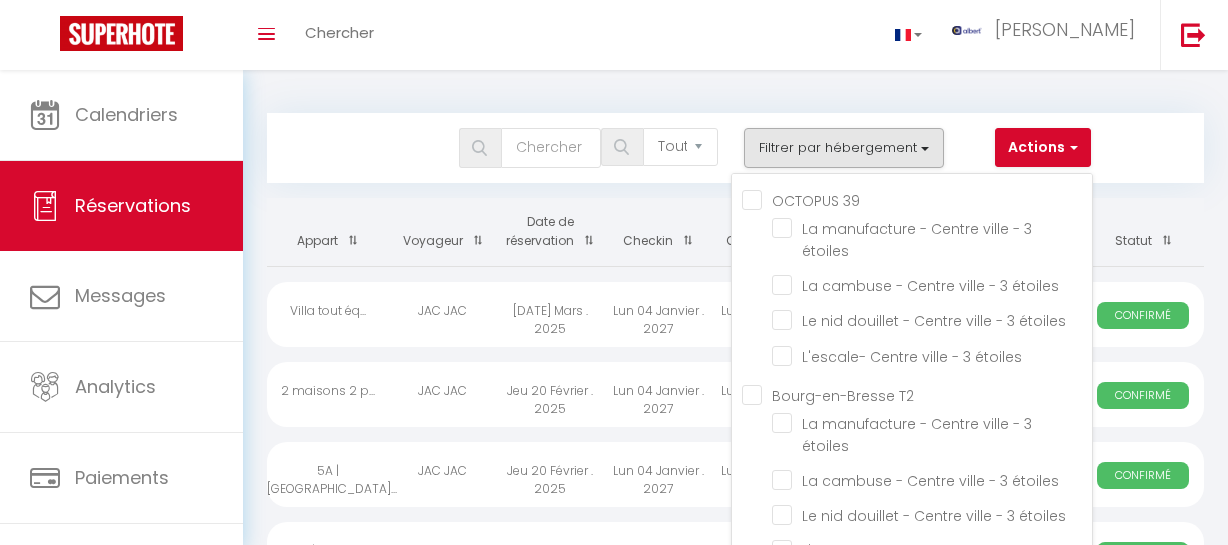 scroll, scrollTop: 0, scrollLeft: 0, axis: both 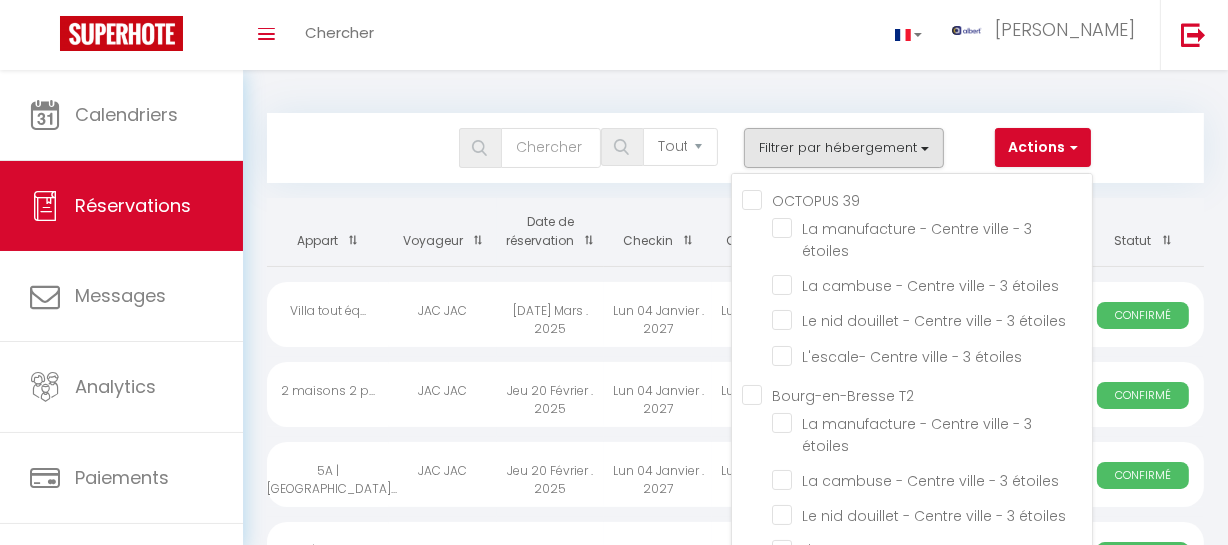 type 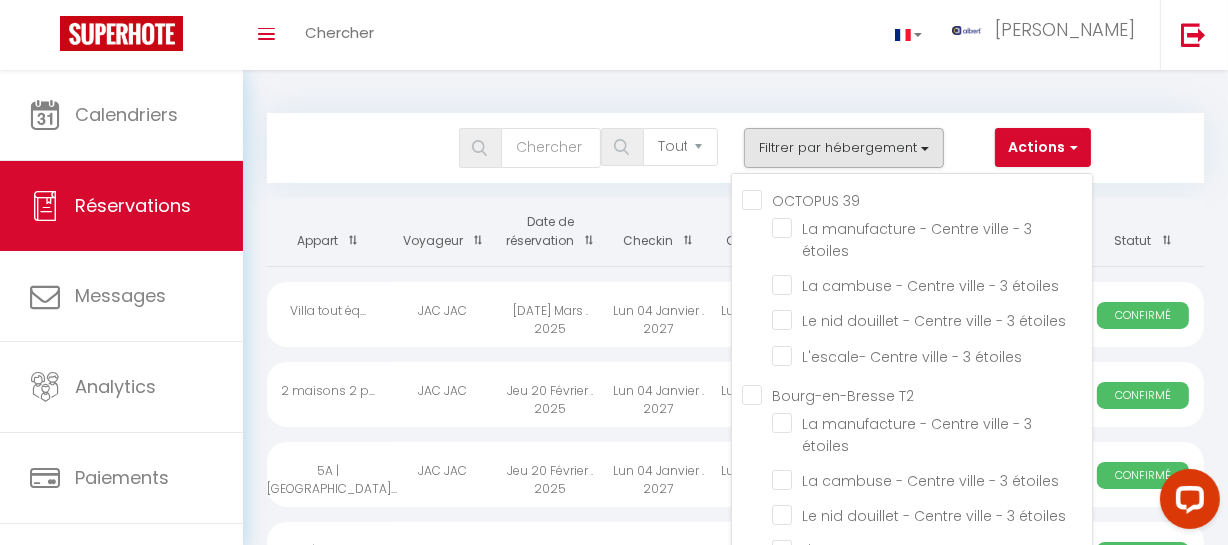 scroll, scrollTop: 0, scrollLeft: 0, axis: both 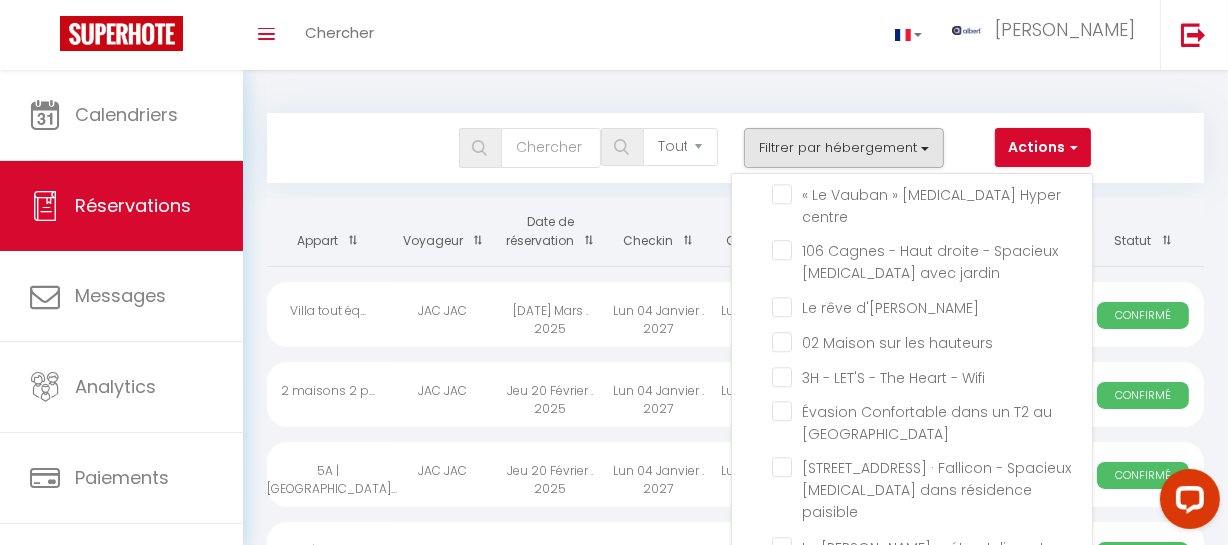 click on ""Le Saint Ferjus"  2 Chambres/Parking Gratuit" at bounding box center [932, -931] 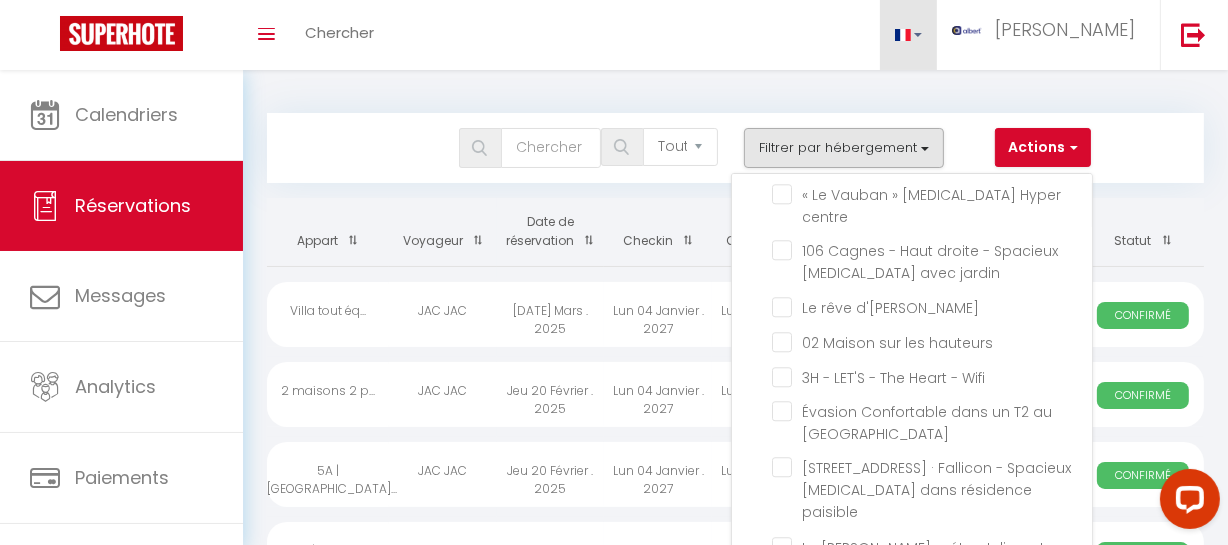 scroll, scrollTop: 51507, scrollLeft: 0, axis: vertical 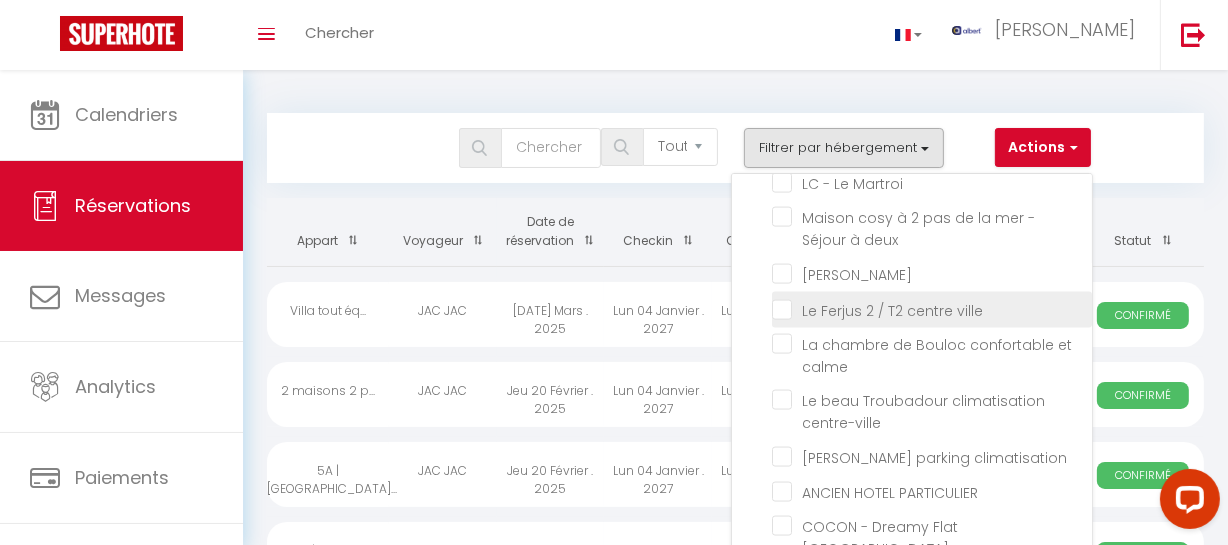 click on "Le Ferjus 2 / T2 centre ville" at bounding box center (932, 308) 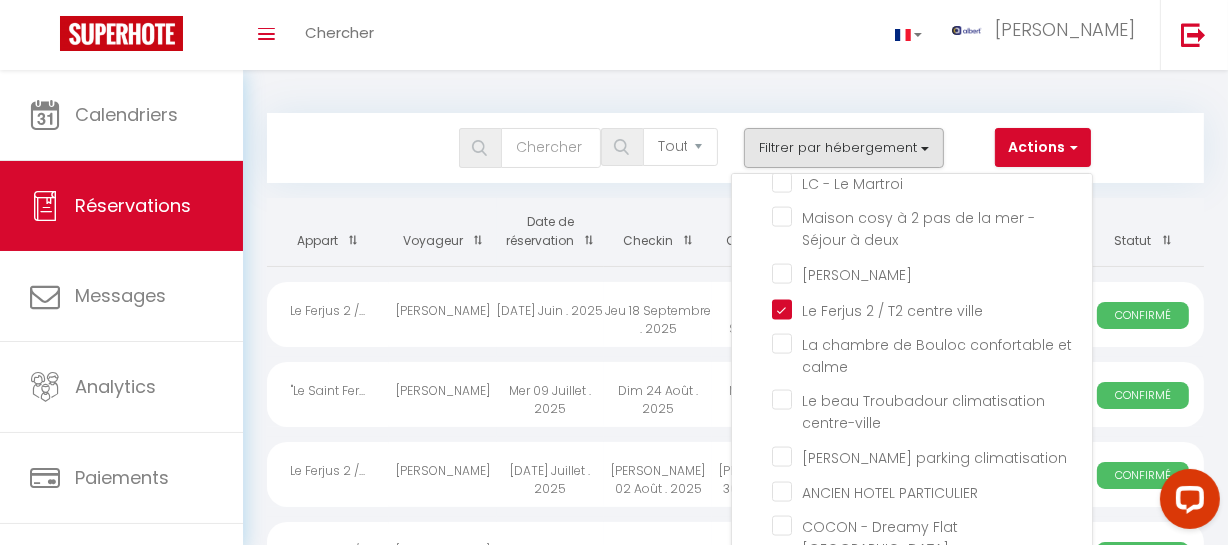 drag, startPoint x: 400, startPoint y: 140, endPoint x: 484, endPoint y: 188, distance: 96.74709 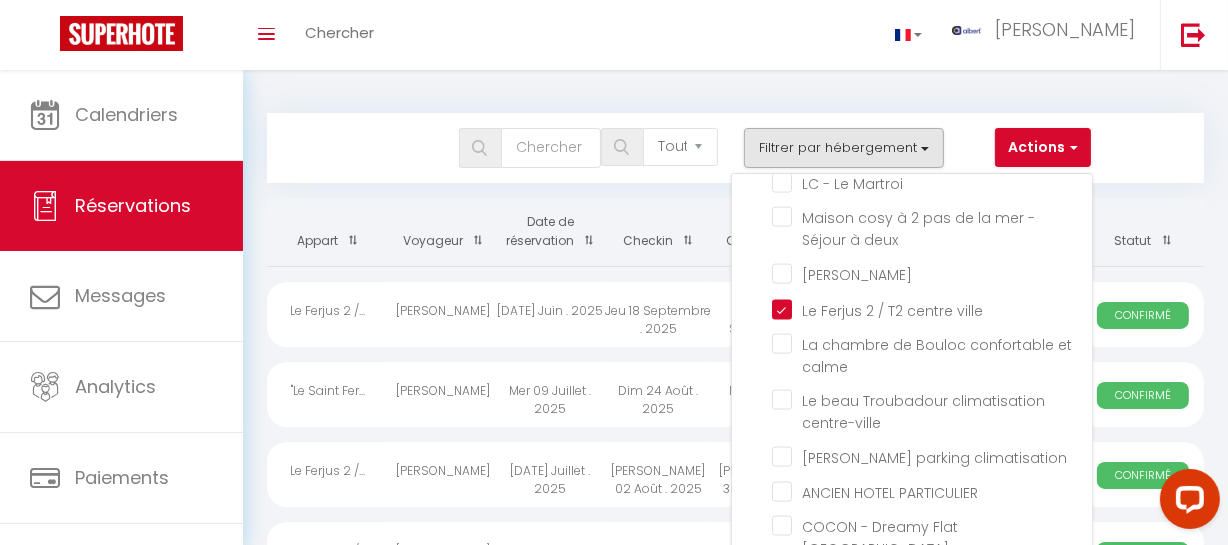 click on "Tous les statuts   Annulé   Confirmé   Non Confirmé   Tout sauf annulé   No Show   Request
Filtrer par hébergement
OCTOPUS 39
La manufacture - Centre ville - 3 étoiles
La cambuse - Centre ville - 3 étoiles
Le nid douillet - Centre ville - 3 étoiles
L'escale- Centre ville - 3 étoiles
[PERSON_NAME][GEOGRAPHIC_DATA] ville - 3 étoiles
La cambuse - Centre ville - 3 étoiles
Le nid douillet - Centre ville - 3 étoiles
L'escale- Centre ville - 3 étoiles
SCI [PERSON_NAME]" at bounding box center [696, 148] 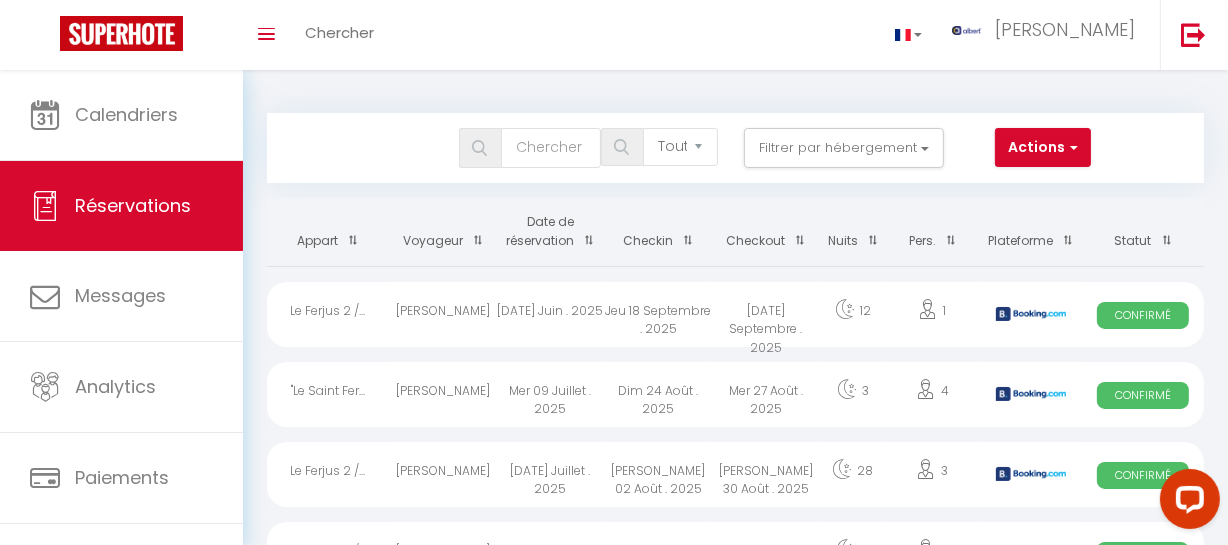 scroll, scrollTop: 363, scrollLeft: 0, axis: vertical 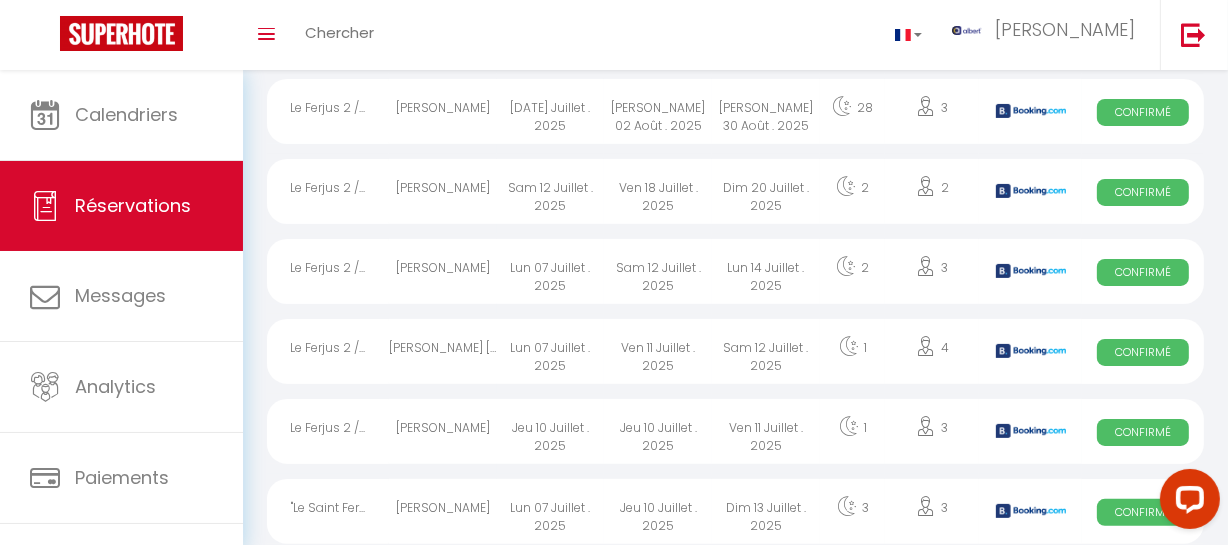 click on "[PERSON_NAME]" at bounding box center (443, 271) 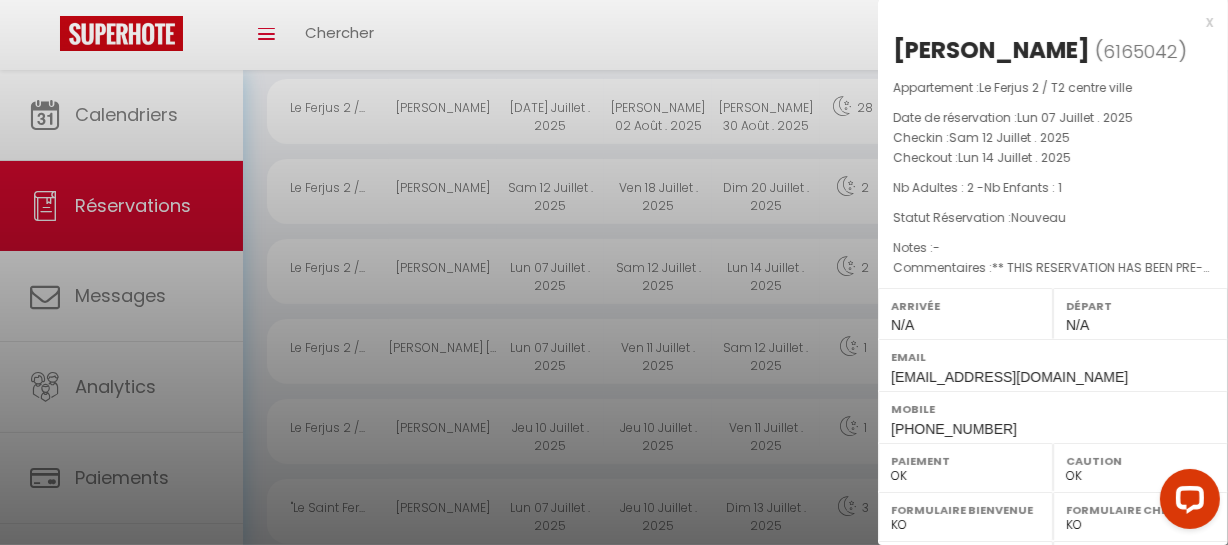 click at bounding box center (614, 272) 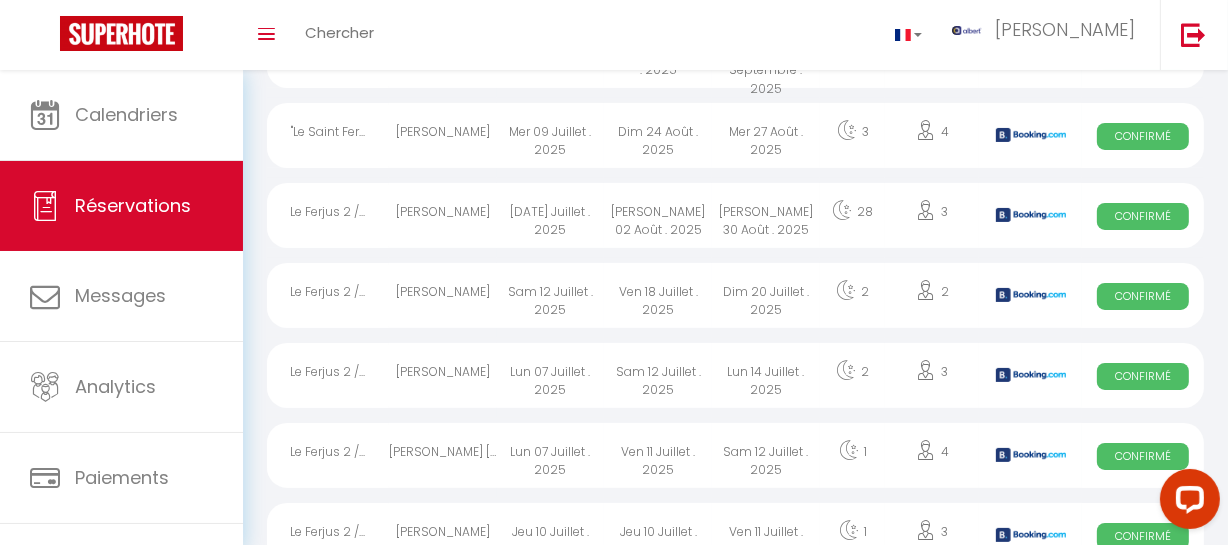 scroll, scrollTop: 0, scrollLeft: 0, axis: both 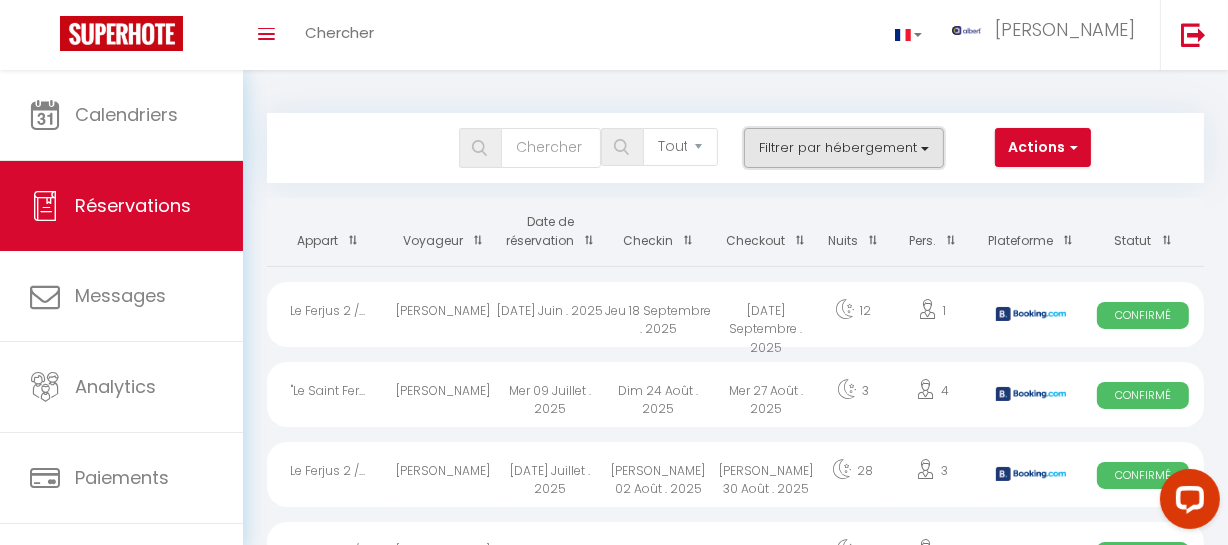 click on "Filtrer par hébergement" at bounding box center (844, 148) 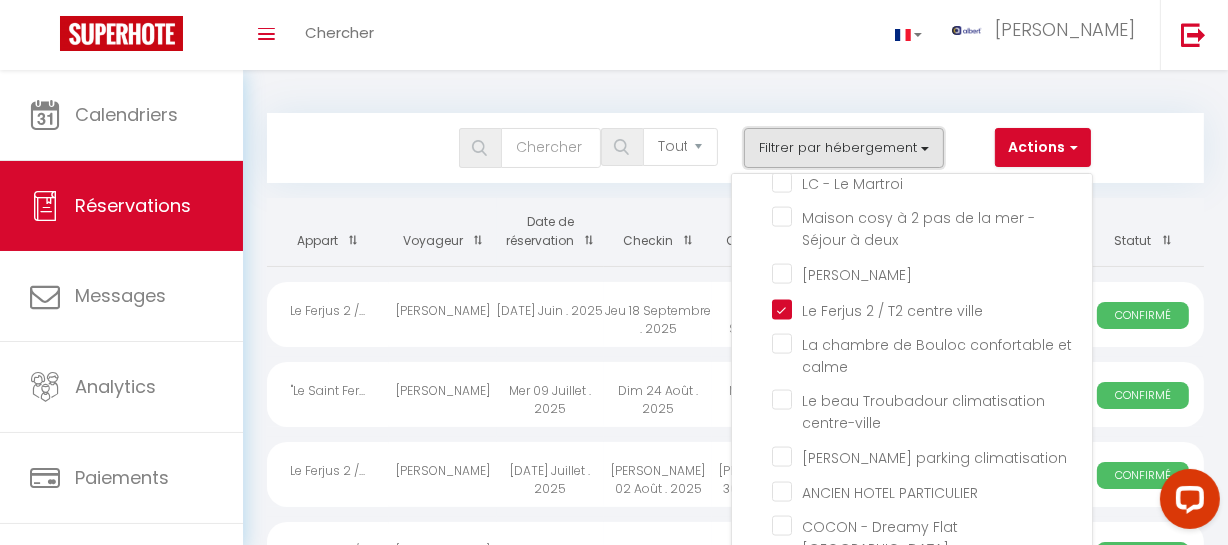 scroll, scrollTop: 49598, scrollLeft: 0, axis: vertical 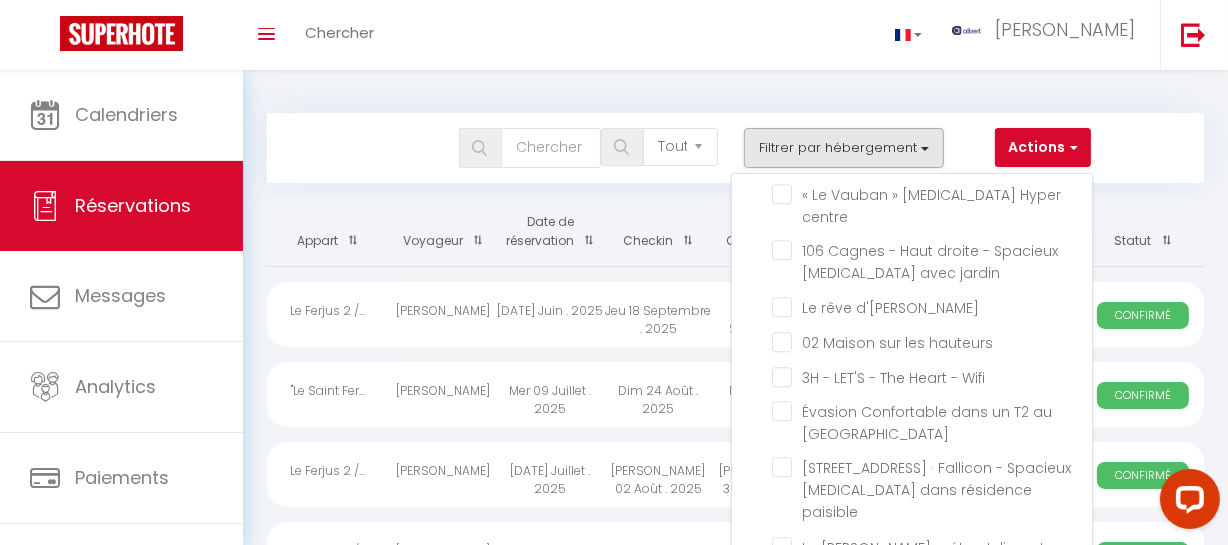 click on ""Le Saint Ferjus"  2 Chambres/Parking Gratuit" at bounding box center [932, -931] 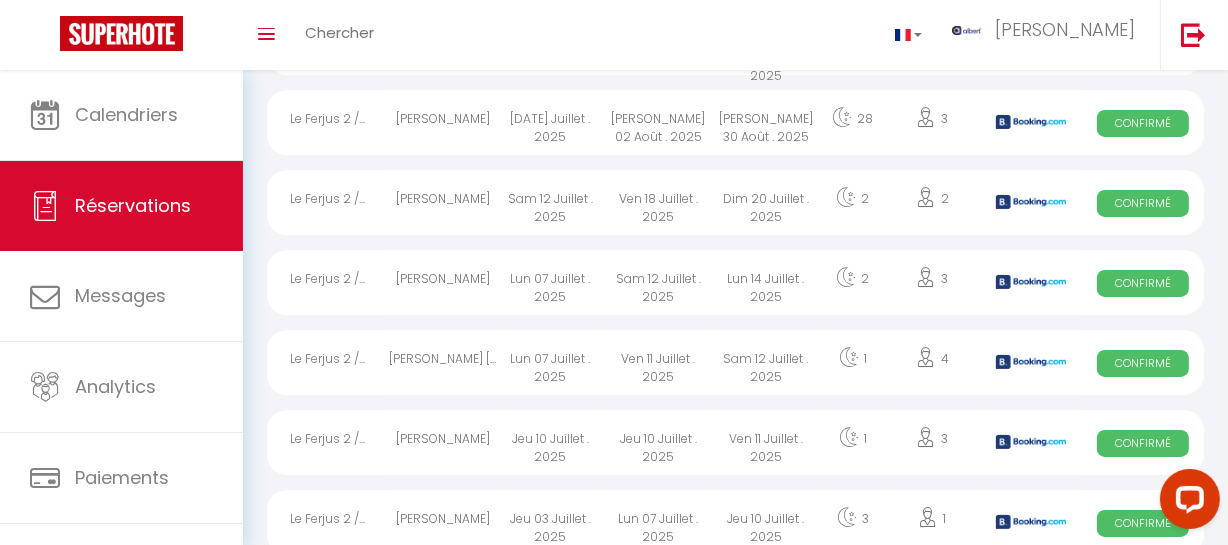 scroll, scrollTop: 0, scrollLeft: 0, axis: both 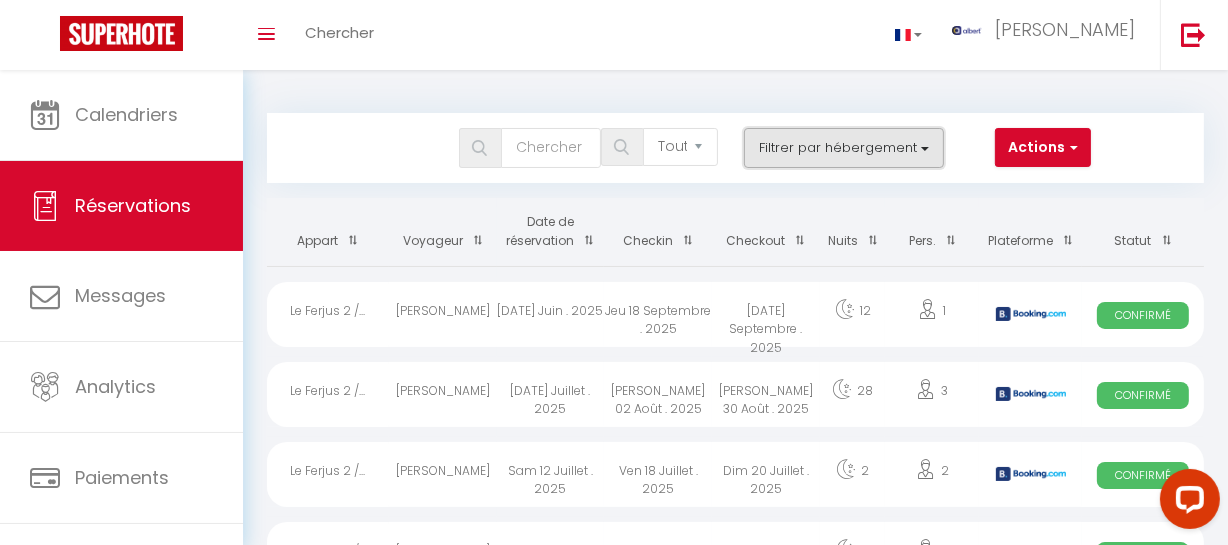 click on "Filtrer par hébergement" at bounding box center [844, 148] 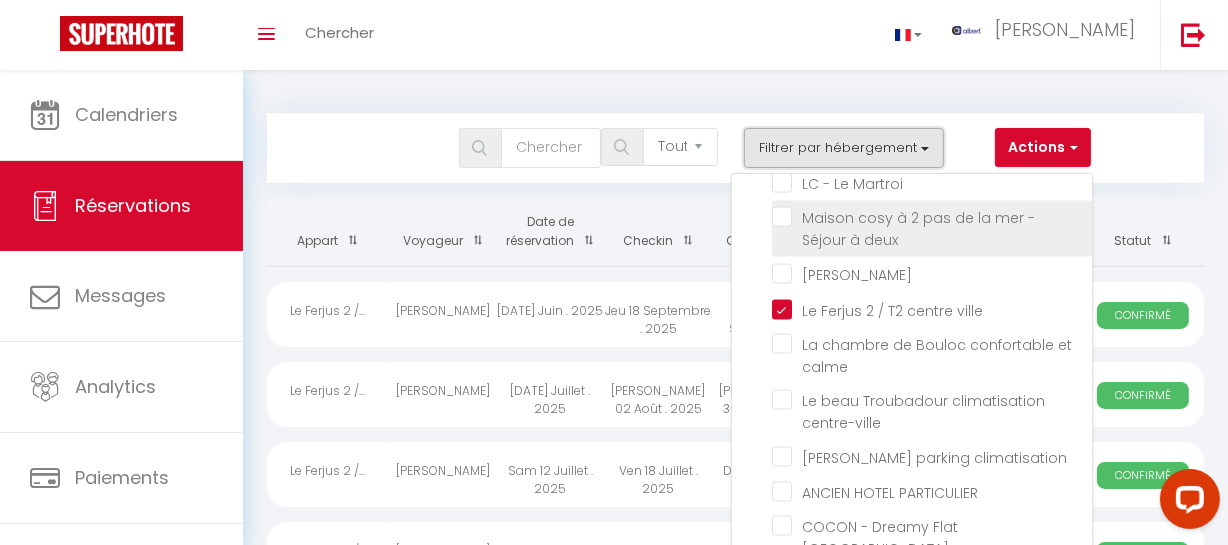 scroll, scrollTop: 51640, scrollLeft: 0, axis: vertical 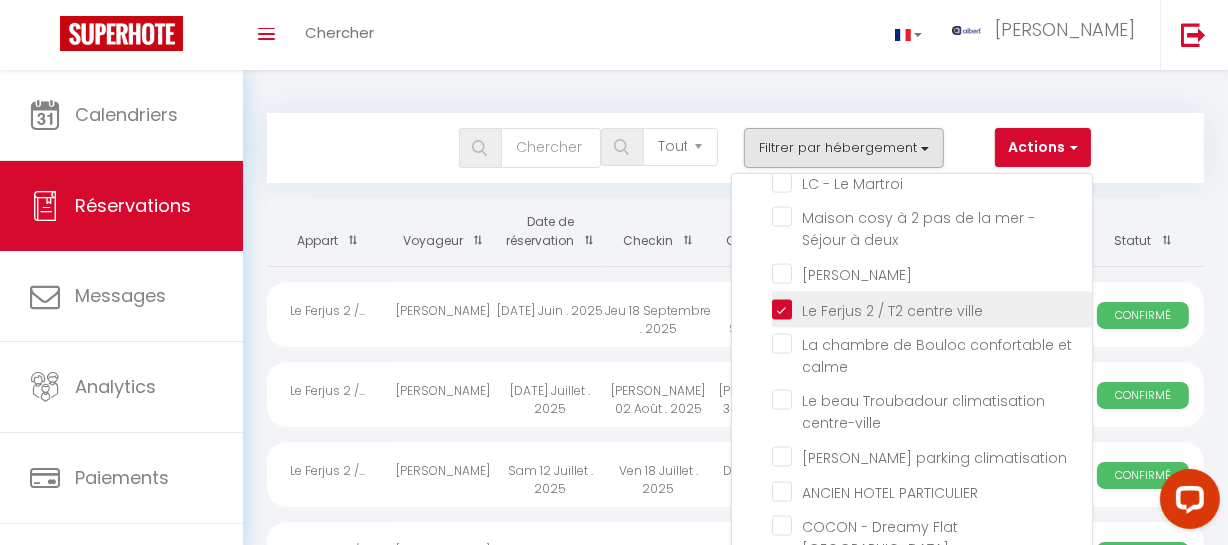 click on "Le Ferjus 2 / T2 centre ville" at bounding box center [932, 308] 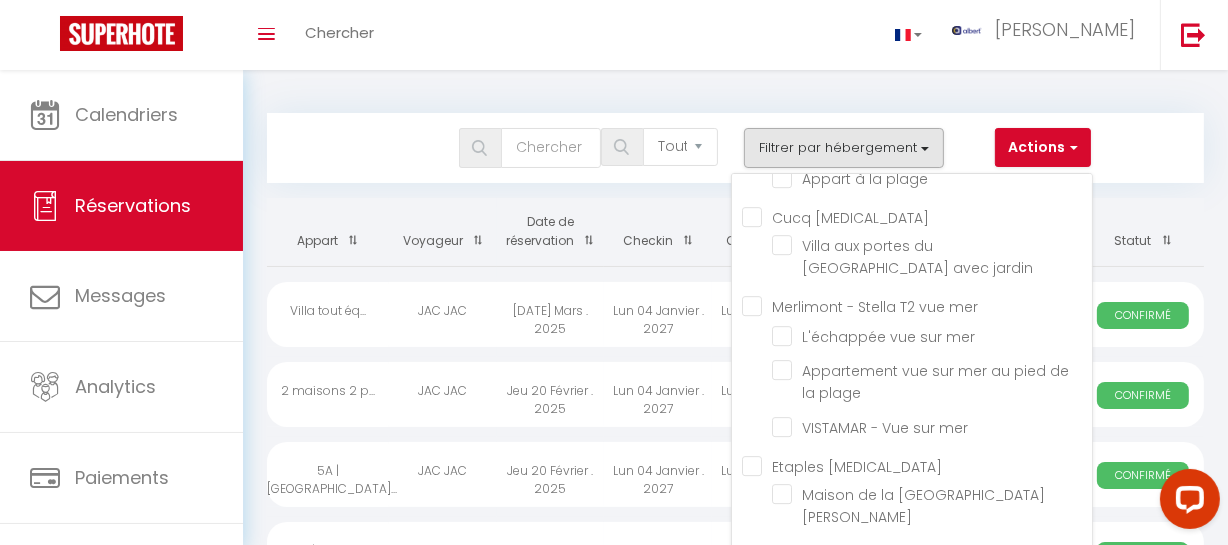 scroll, scrollTop: 30580, scrollLeft: 0, axis: vertical 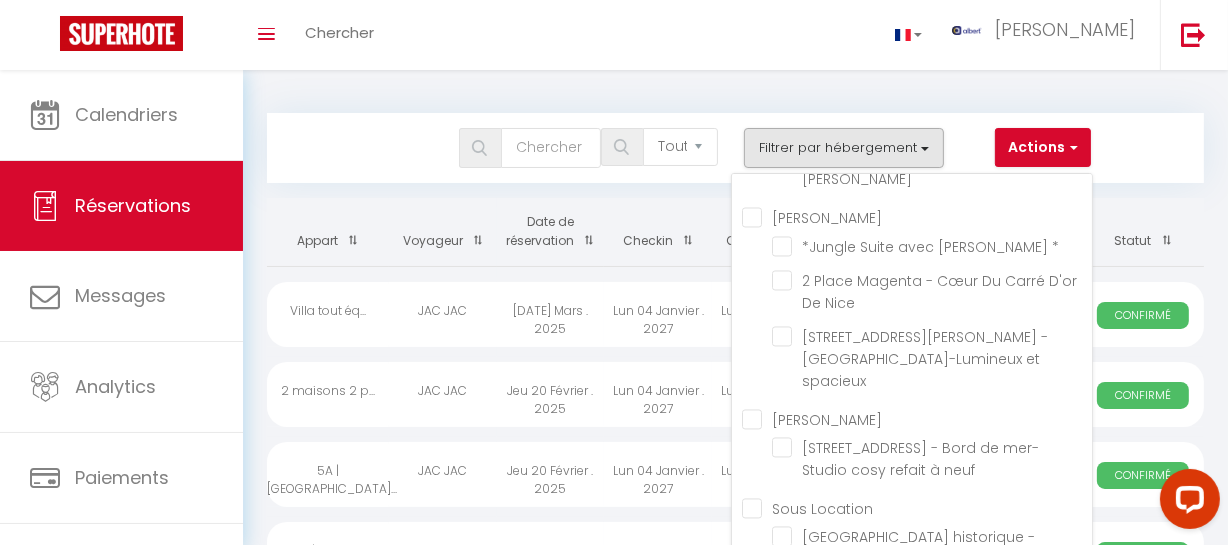 click on "T2 tout confort, proche de la gare !" at bounding box center [932, -428] 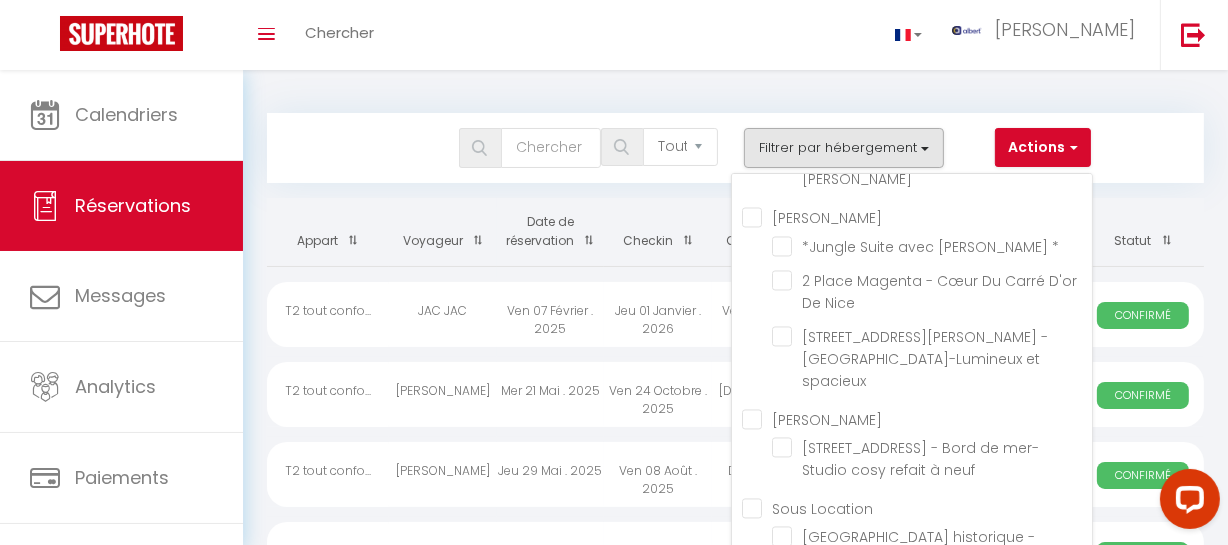 click on "Tous les statuts   Annulé   Confirmé   Non Confirmé   Tout sauf annulé   No Show   Request
Filtrer par hébergement
OCTOPUS 39
La manufacture - Centre ville - 3 étoiles
La cambuse - Centre ville - 3 étoiles
Le nid douillet - Centre ville - 3 étoiles
L'escale- Centre ville - 3 étoiles
[PERSON_NAME][GEOGRAPHIC_DATA] ville - 3 étoiles
La cambuse - Centre ville - 3 étoiles
Le nid douillet - Centre ville - 3 étoiles
L'escale- Centre ville - 3 étoiles
SCI [PERSON_NAME]" at bounding box center [696, 148] 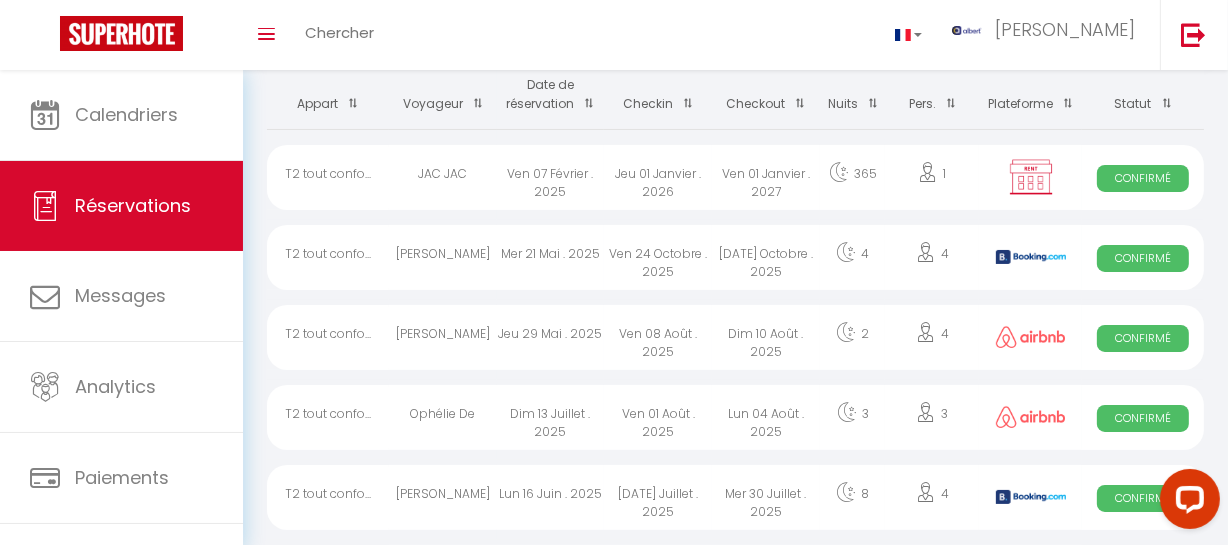 scroll, scrollTop: 181, scrollLeft: 0, axis: vertical 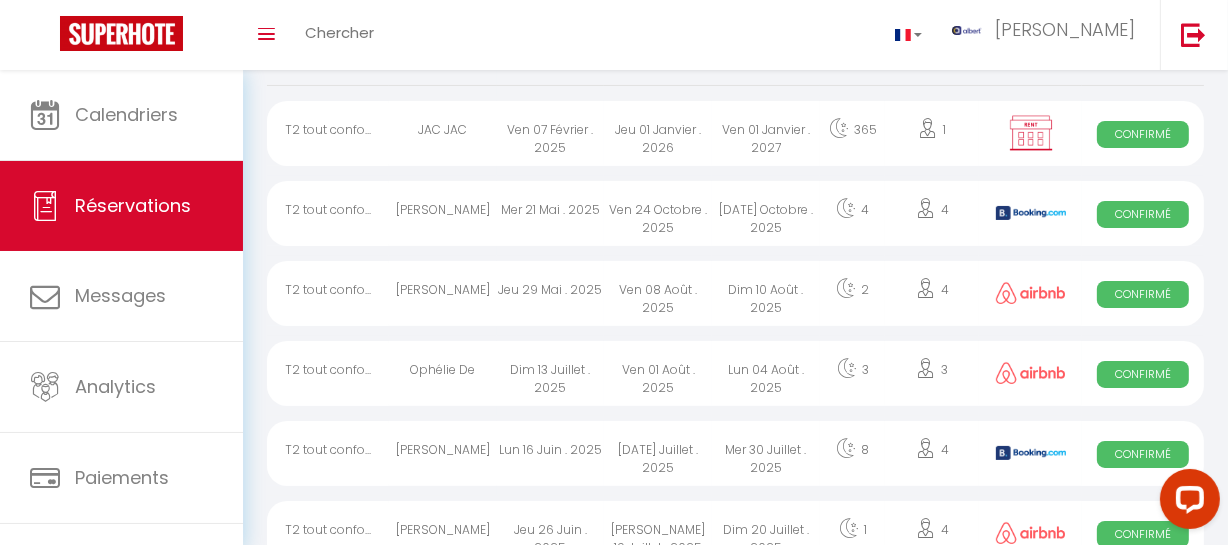 click on "Ophélie De" at bounding box center [443, 373] 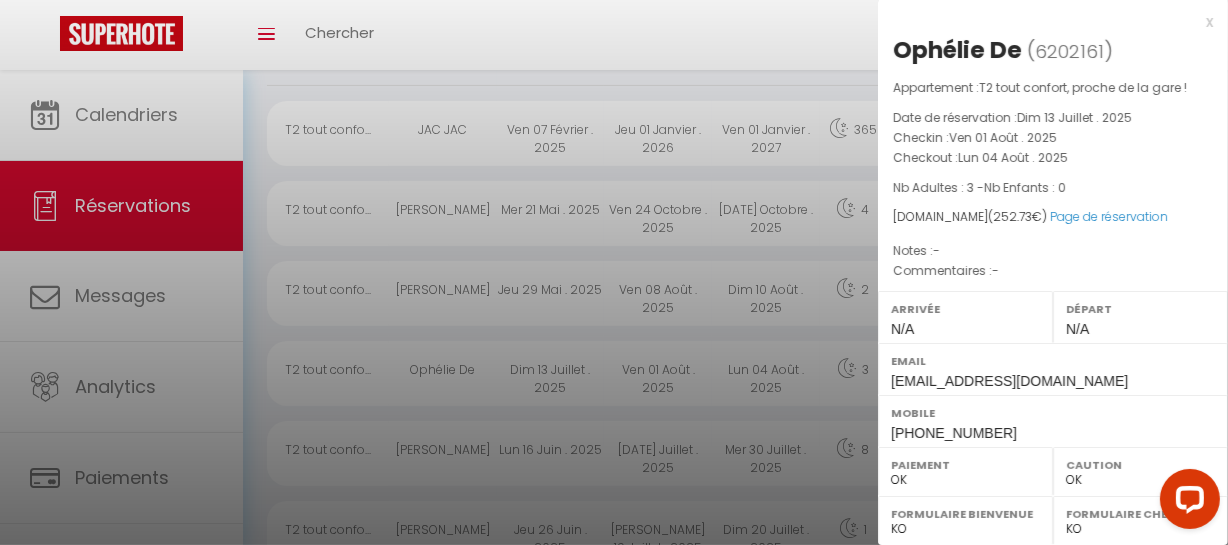 drag, startPoint x: 980, startPoint y: 43, endPoint x: 891, endPoint y: 49, distance: 89.20202 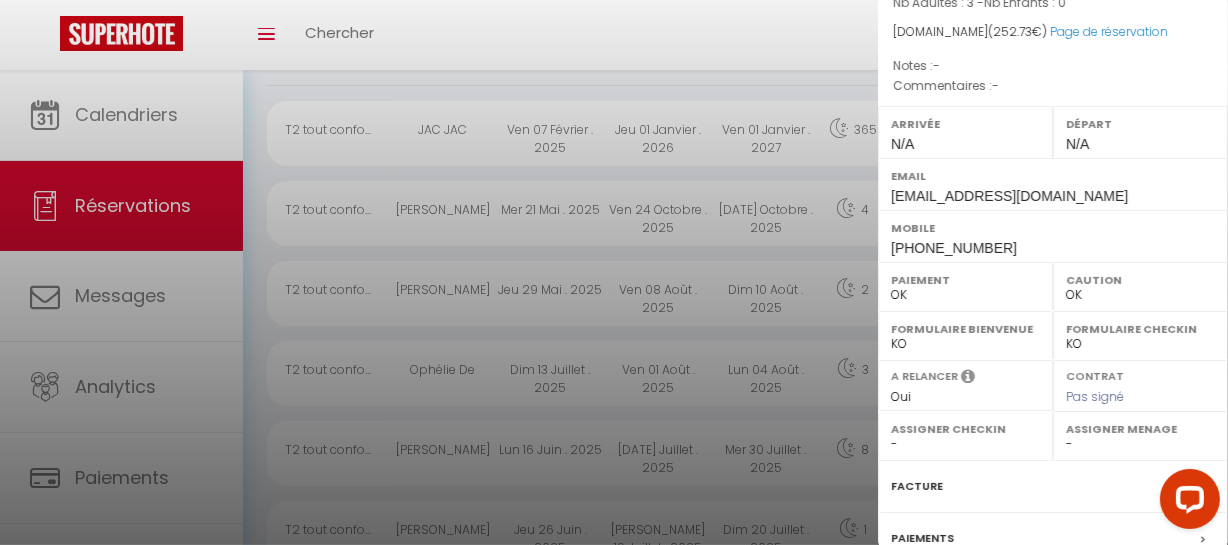 scroll, scrollTop: 385, scrollLeft: 0, axis: vertical 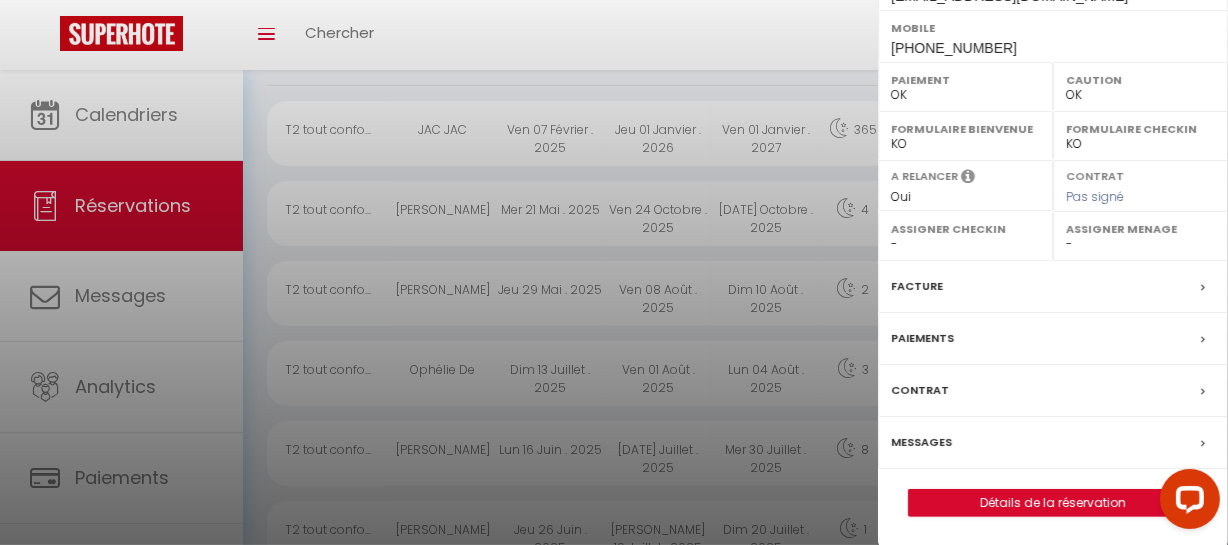 click on "Messages" at bounding box center (921, 442) 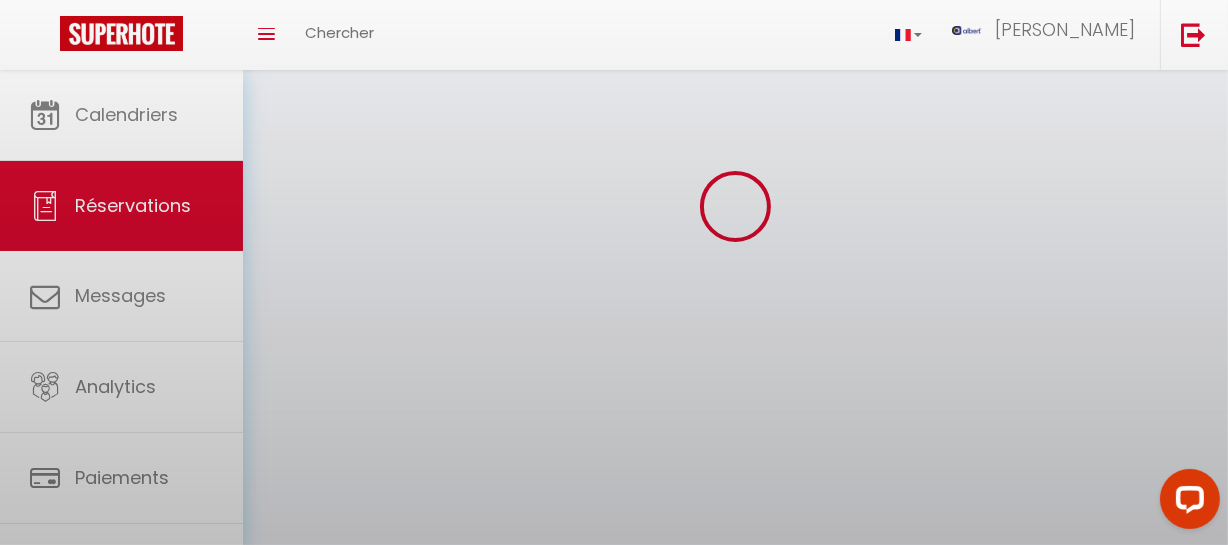 scroll, scrollTop: 0, scrollLeft: 0, axis: both 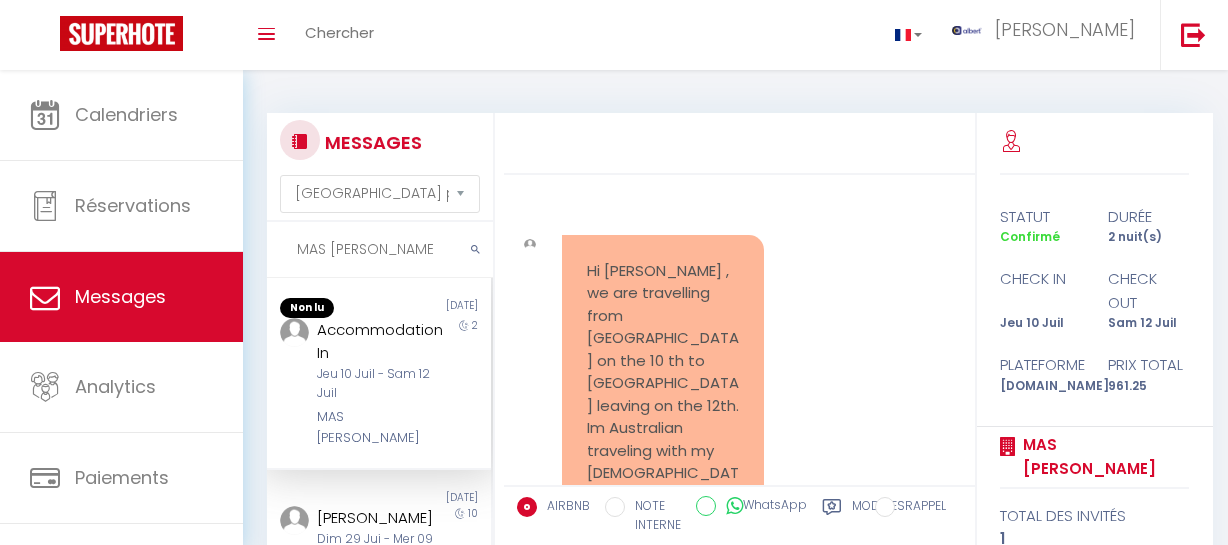 select on "message" 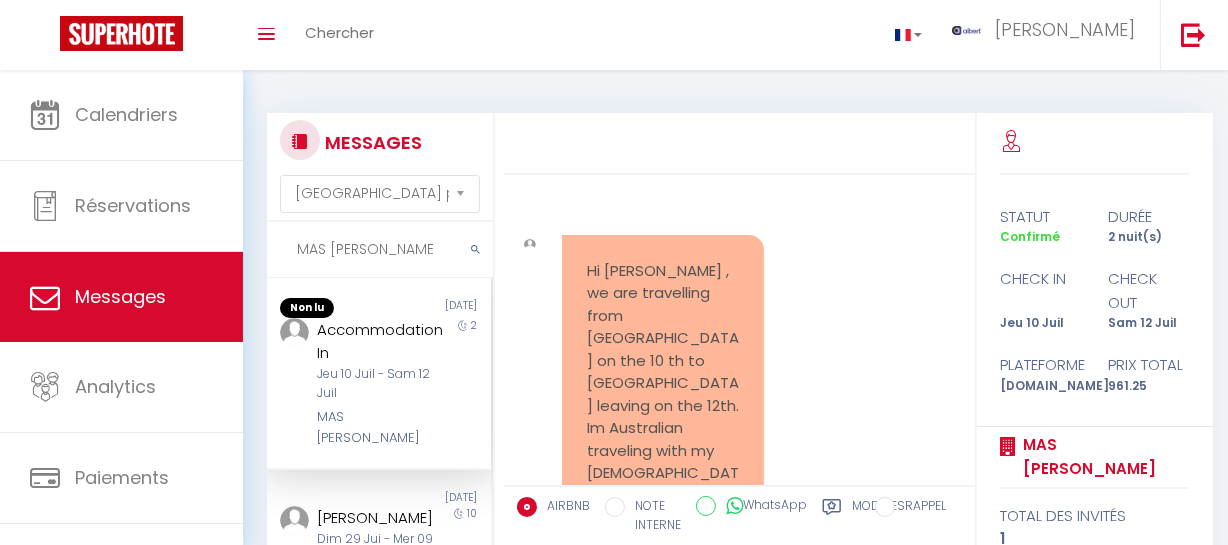 scroll, scrollTop: 8019, scrollLeft: 0, axis: vertical 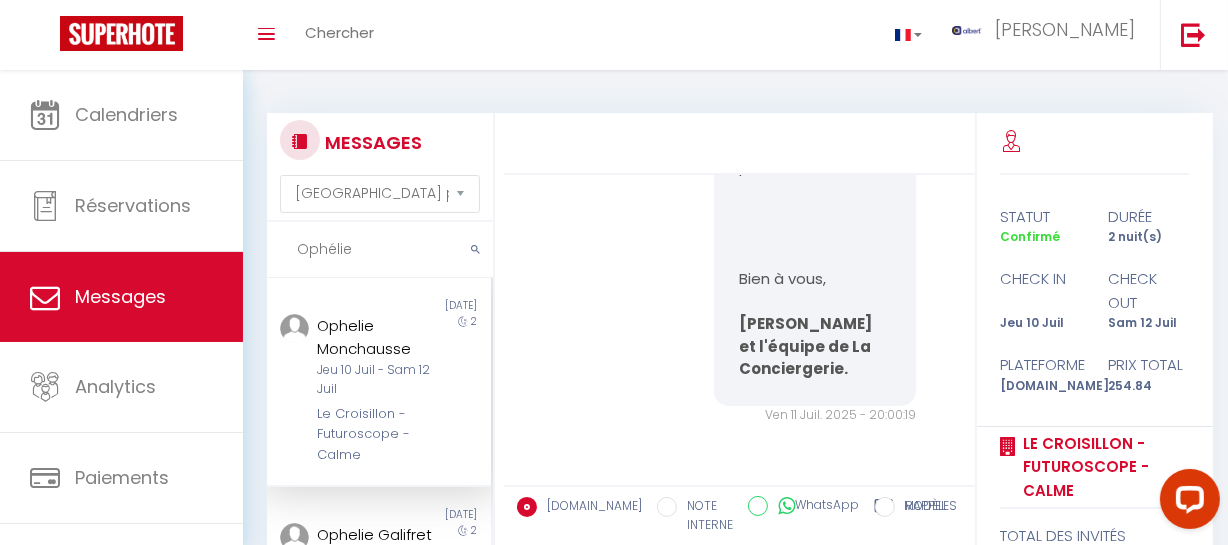 drag, startPoint x: 359, startPoint y: 248, endPoint x: 254, endPoint y: 253, distance: 105.11898 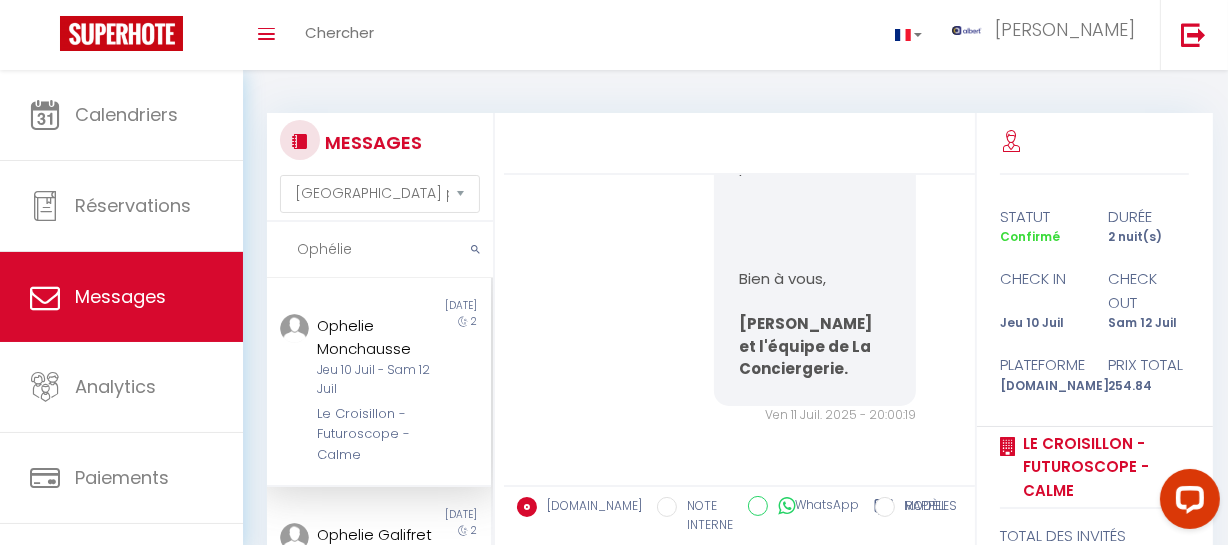 click on "MESSAGES   Trier par date de réservation   Trier par date de message     Ophélie   Non lu
2 days ago
Ophelie Monchausse   Jeu 10 Juil - Sam 12 Juil   Le Croisillon - Futuroscope - Calme     2 Non lu
3 days ago
Ophelie Galifret   Sam 12 Juil - Lun 14 Juil   39 Studio Alpin     2 Non lu
1 week ago
Ophélie Zeroual   Mer 23 Juil - Sam 26 Juil   Le Duplex de Bellevue - Futuroscope - La Conciergerie.     3 Non lu
1 week ago
Ophelie Leimacher   Dim 29 Jui - Ven 04 Juil   Le Perdrix 2 - Studio 2 prs, proche centre ville     5 Non lu
1 week ago
Ophélie Brault   Jeu 03 Juil - Dim 06 Juil   Petit cocon ⁜ cosy ⁜ Paris & Aéroport d'Orly     3 Non lu       Ophelie Gourdin     Ti mein glas" at bounding box center [374, 433] 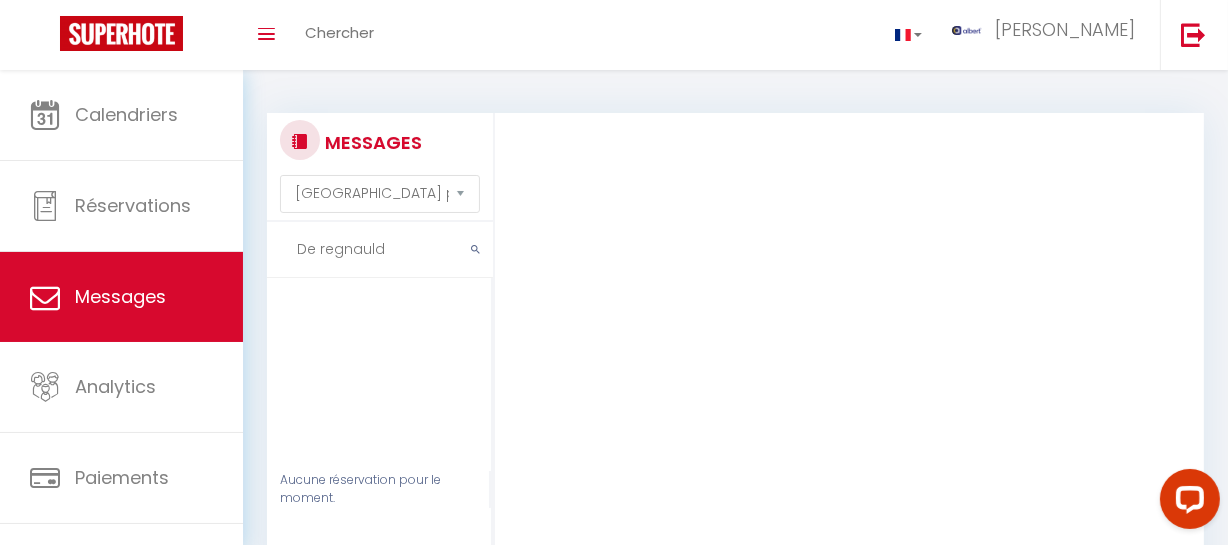 drag, startPoint x: 317, startPoint y: 246, endPoint x: 261, endPoint y: 239, distance: 56.435802 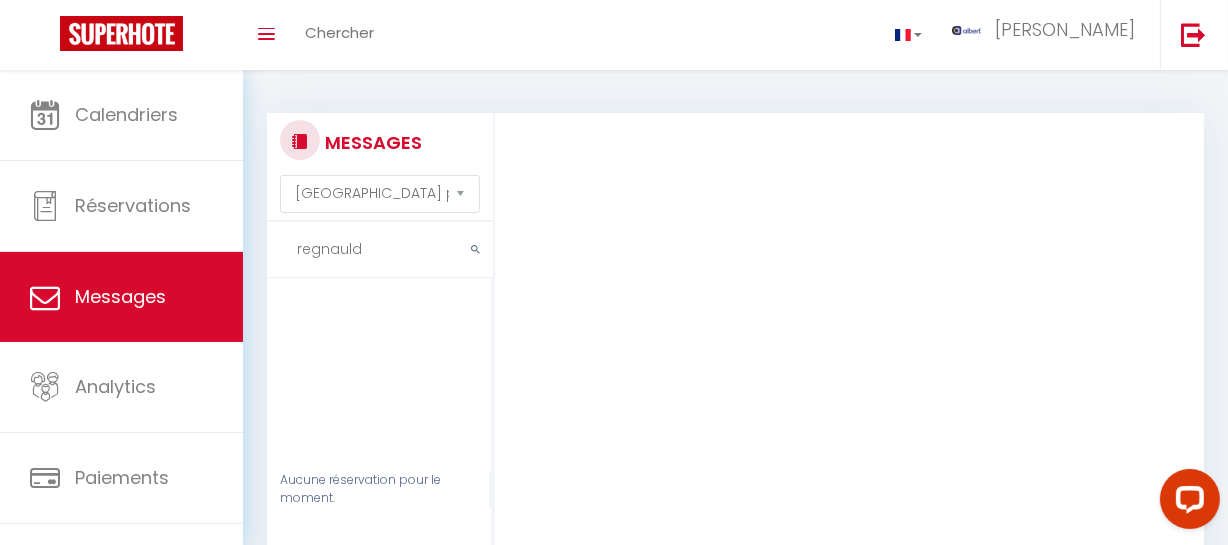click on "regnauld" at bounding box center (380, 250) 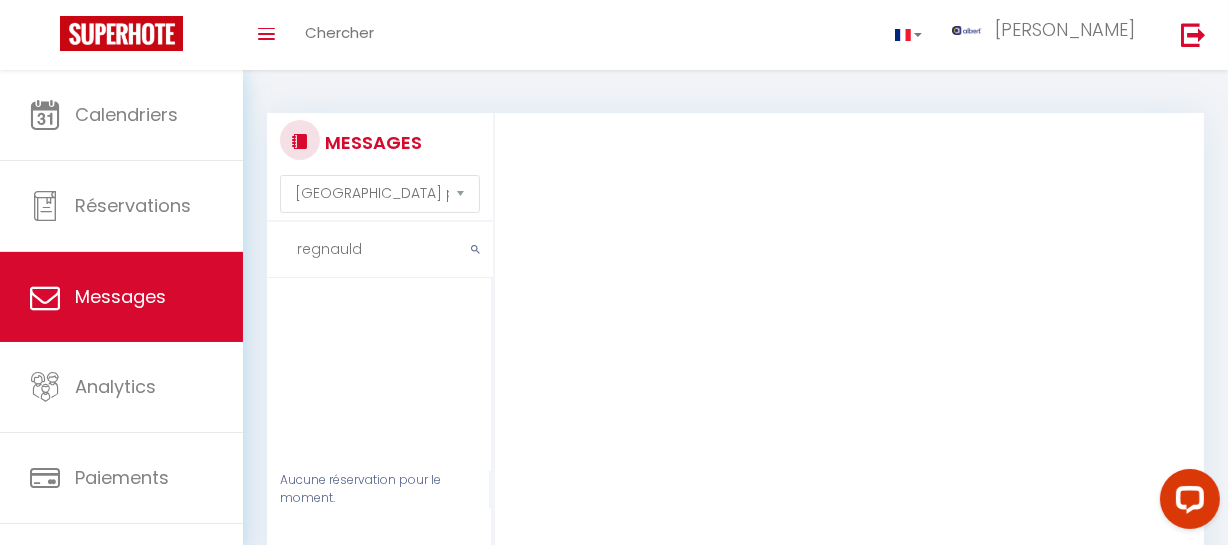 drag, startPoint x: 379, startPoint y: 242, endPoint x: 282, endPoint y: 243, distance: 97.00516 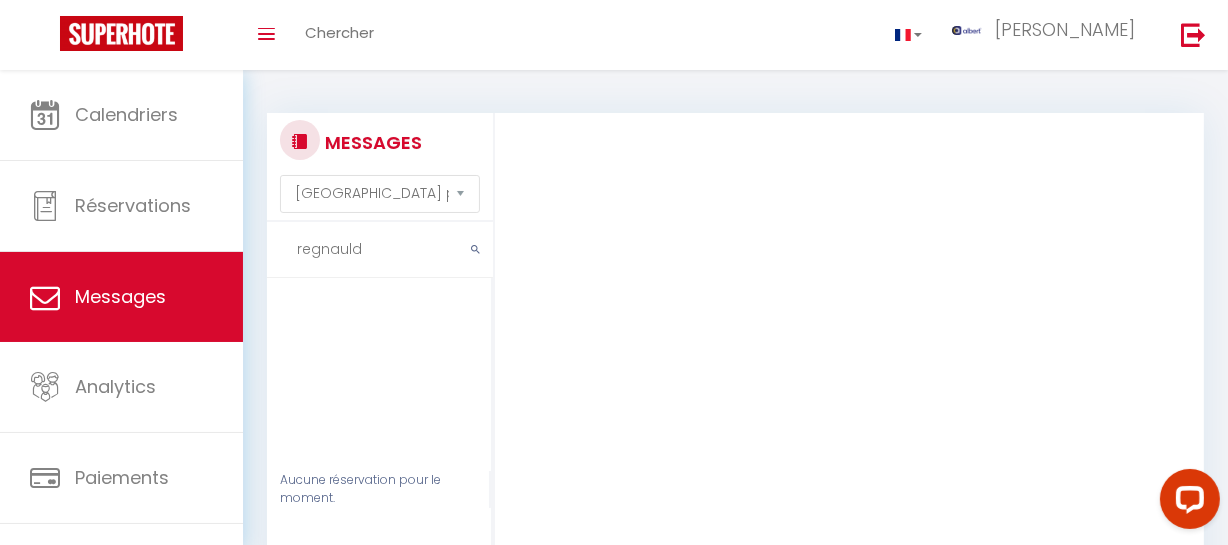 paste on "Ophélie" 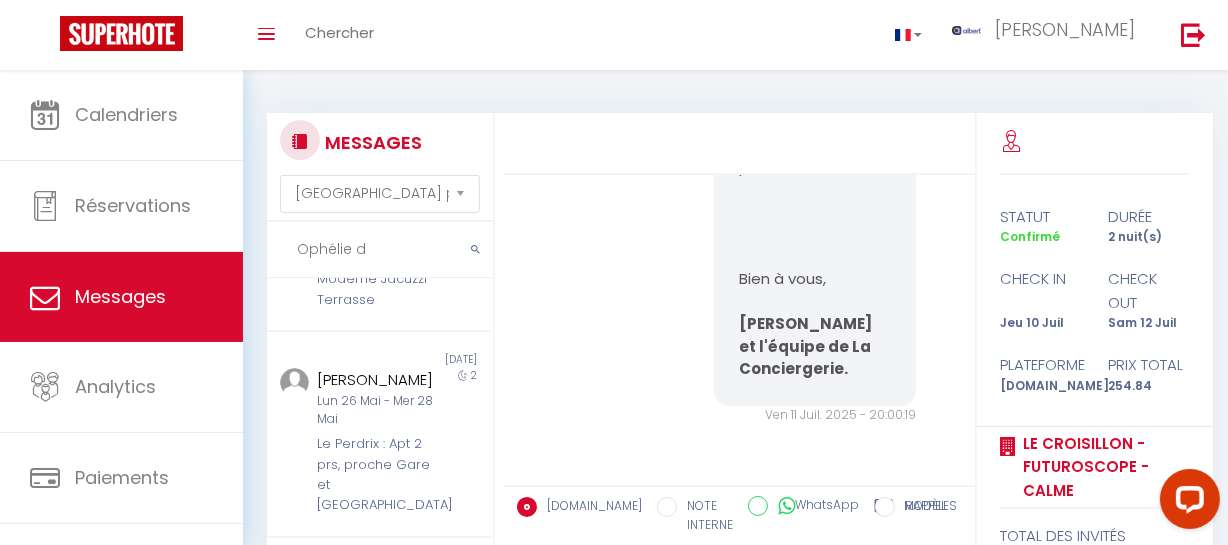 scroll, scrollTop: 0, scrollLeft: 0, axis: both 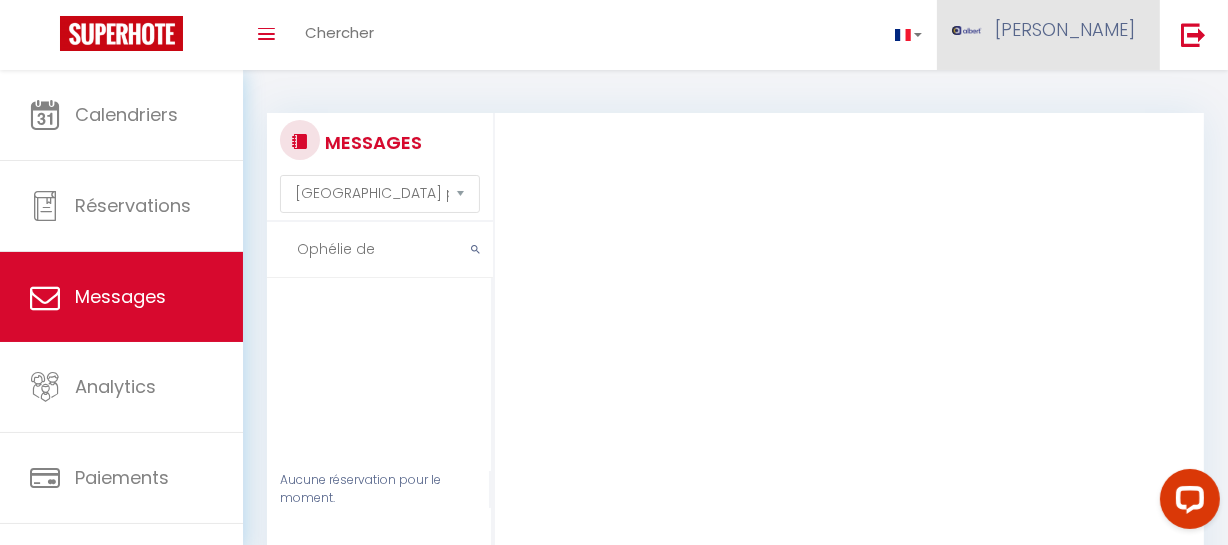 type on "Ophélie de" 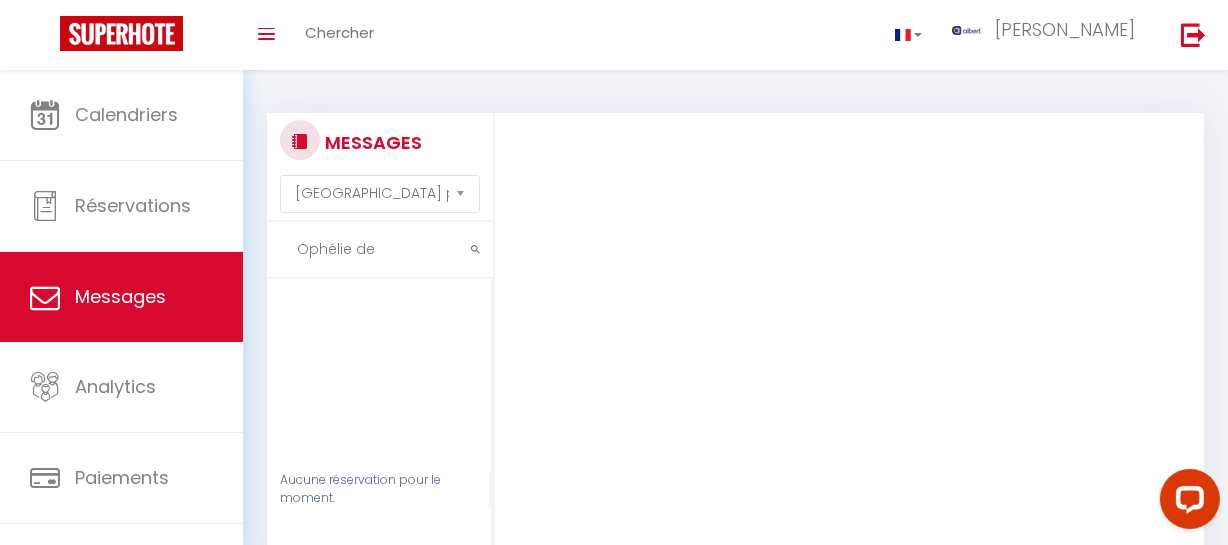 drag, startPoint x: 411, startPoint y: 260, endPoint x: 173, endPoint y: 253, distance: 238.10292 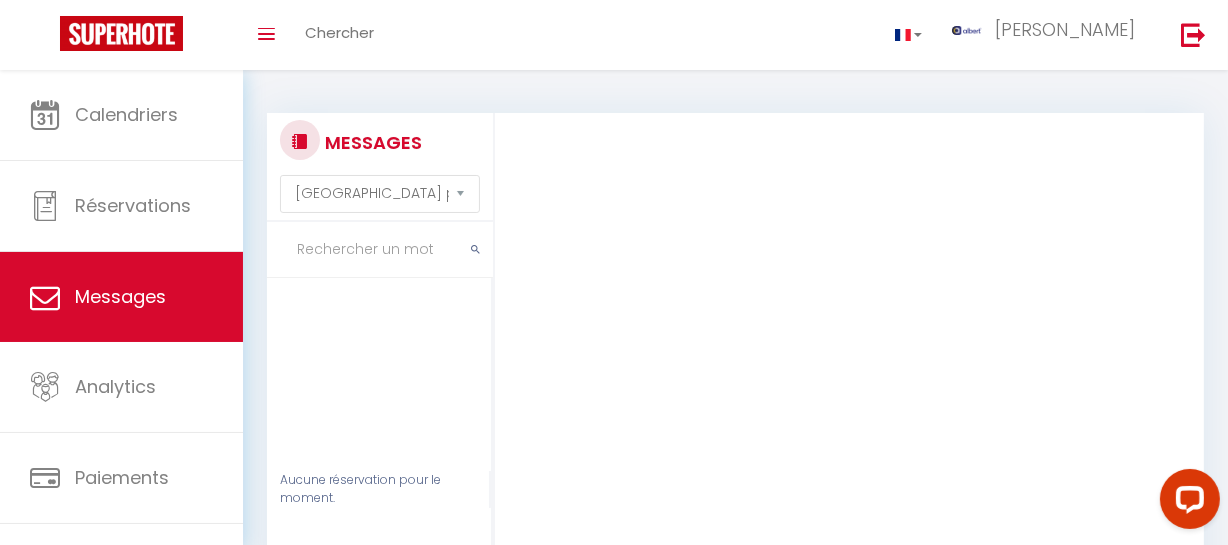 click at bounding box center [380, 250] 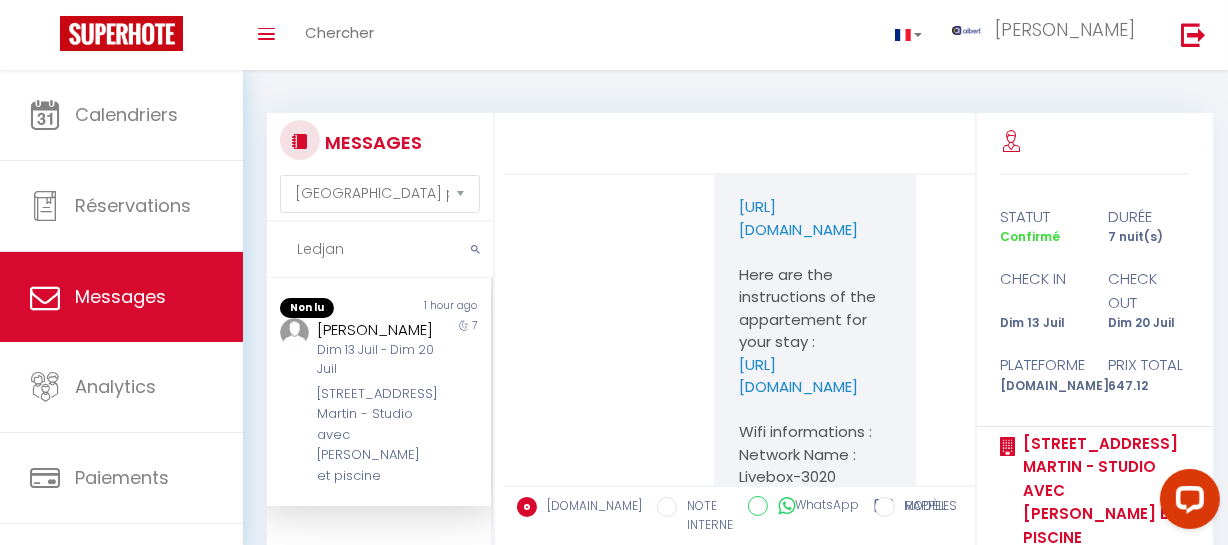 scroll, scrollTop: 15703, scrollLeft: 0, axis: vertical 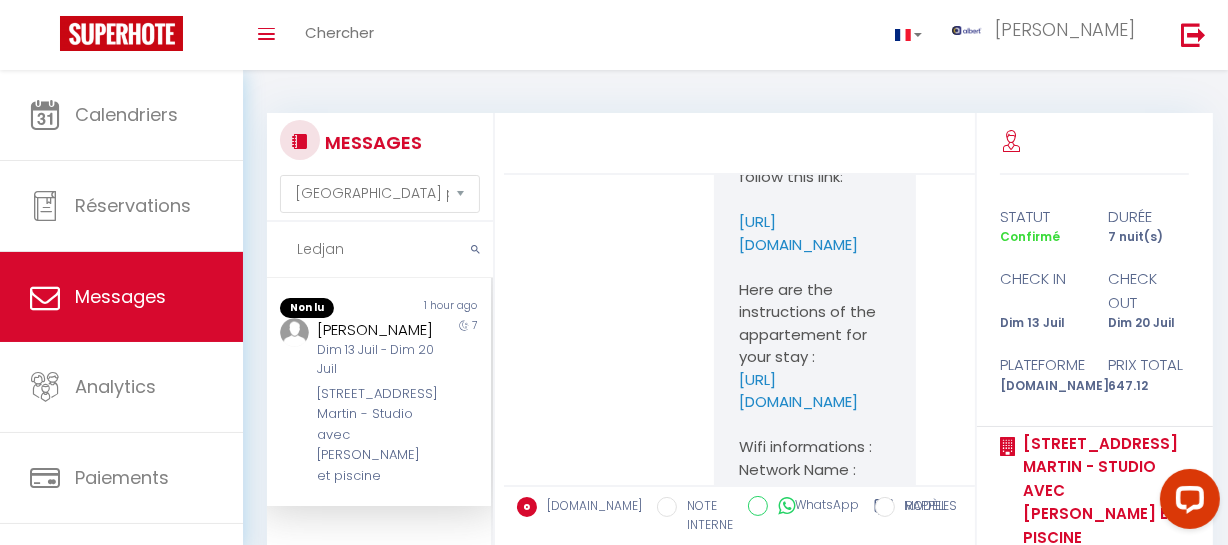 type on "Ledjan" 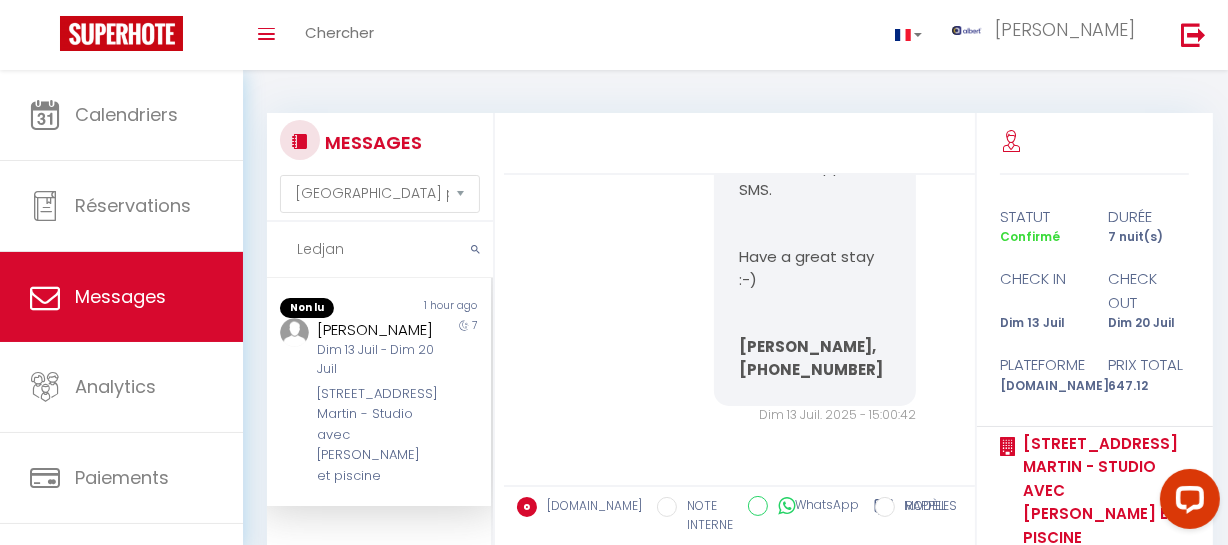 scroll, scrollTop: 17067, scrollLeft: 0, axis: vertical 